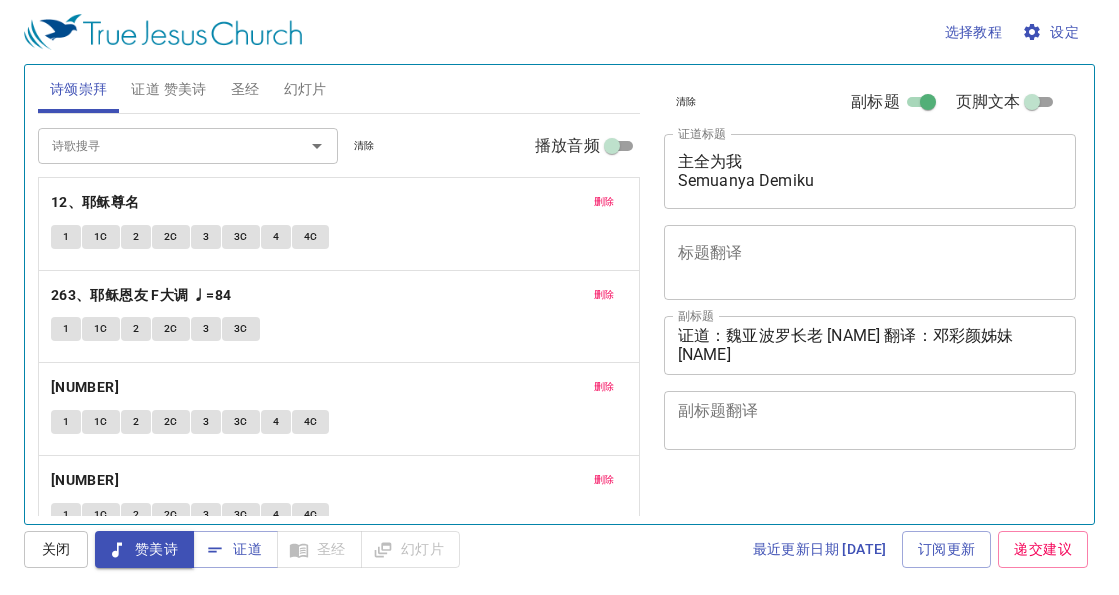 scroll, scrollTop: 0, scrollLeft: 0, axis: both 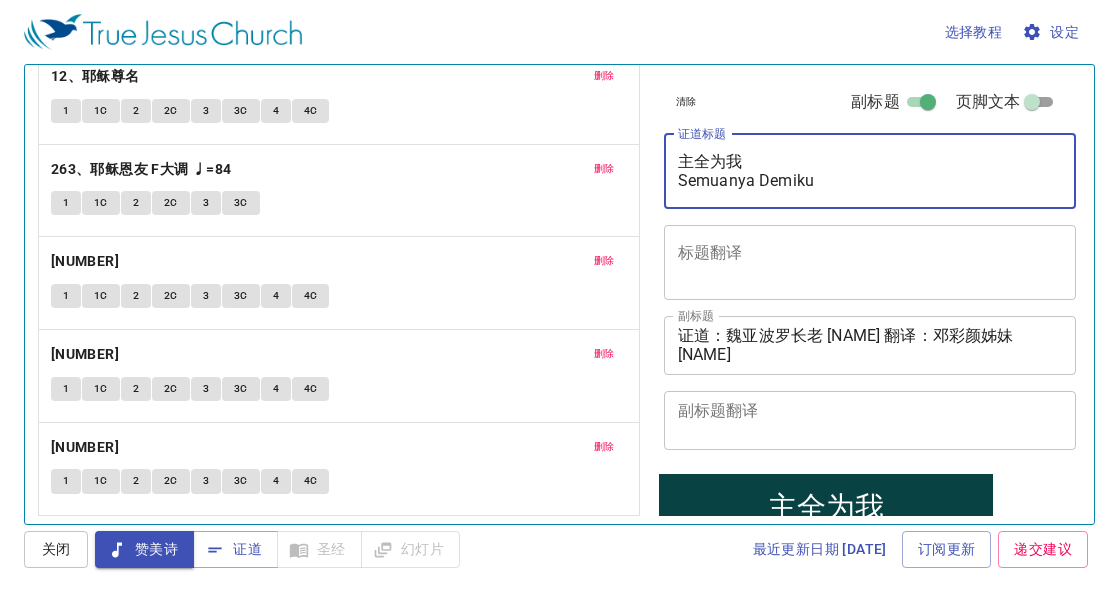 drag, startPoint x: 750, startPoint y: 162, endPoint x: 674, endPoint y: 168, distance: 76.23647 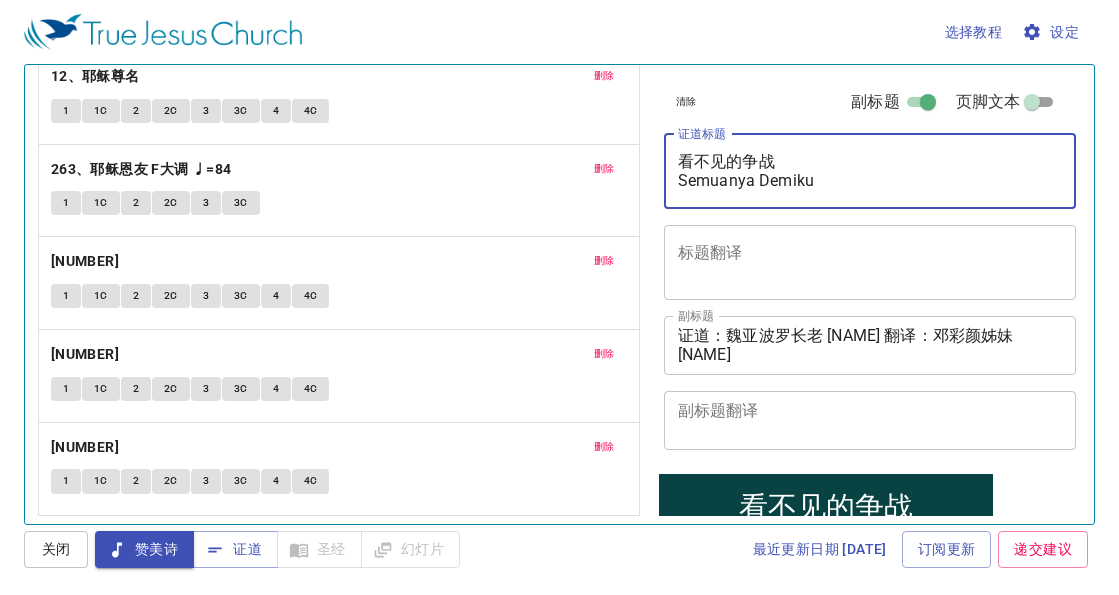 drag, startPoint x: 826, startPoint y: 179, endPoint x: 679, endPoint y: 186, distance: 147.16656 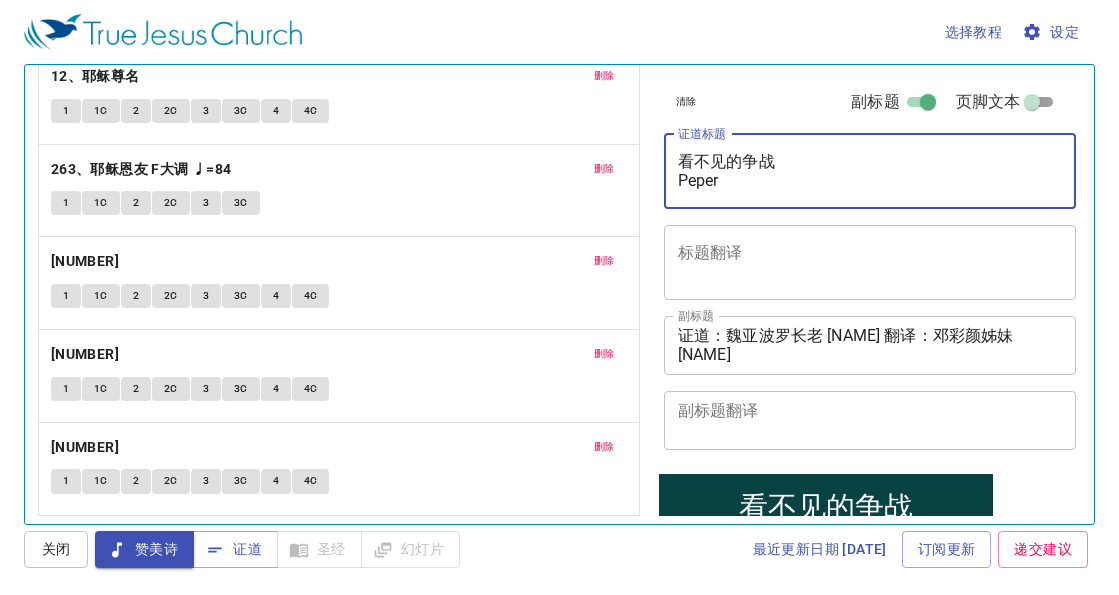 type on "看不见的争战
Pepera" 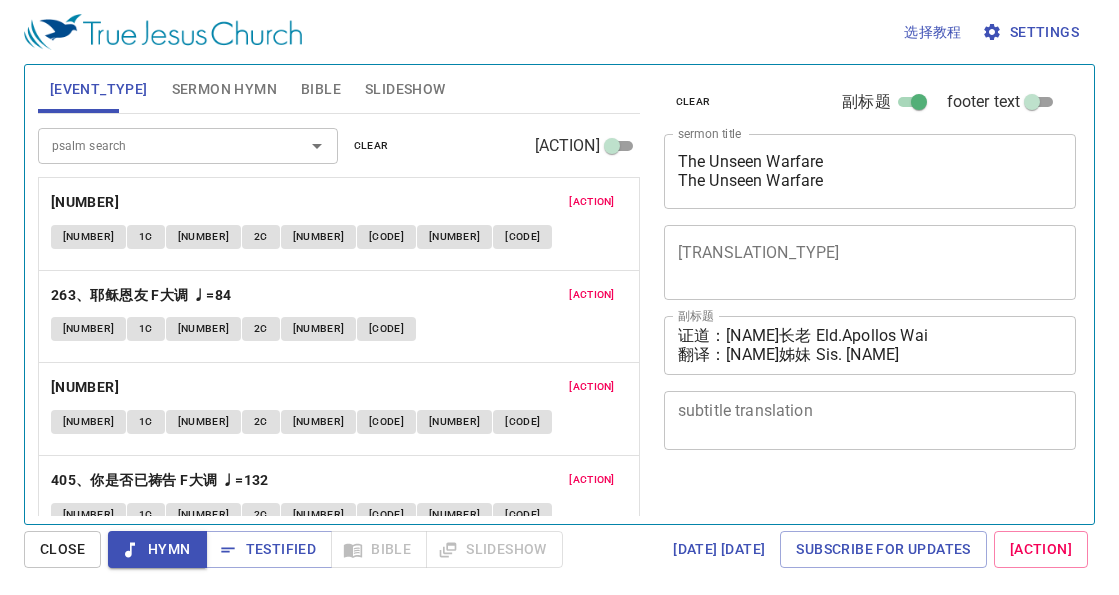 scroll, scrollTop: 0, scrollLeft: 0, axis: both 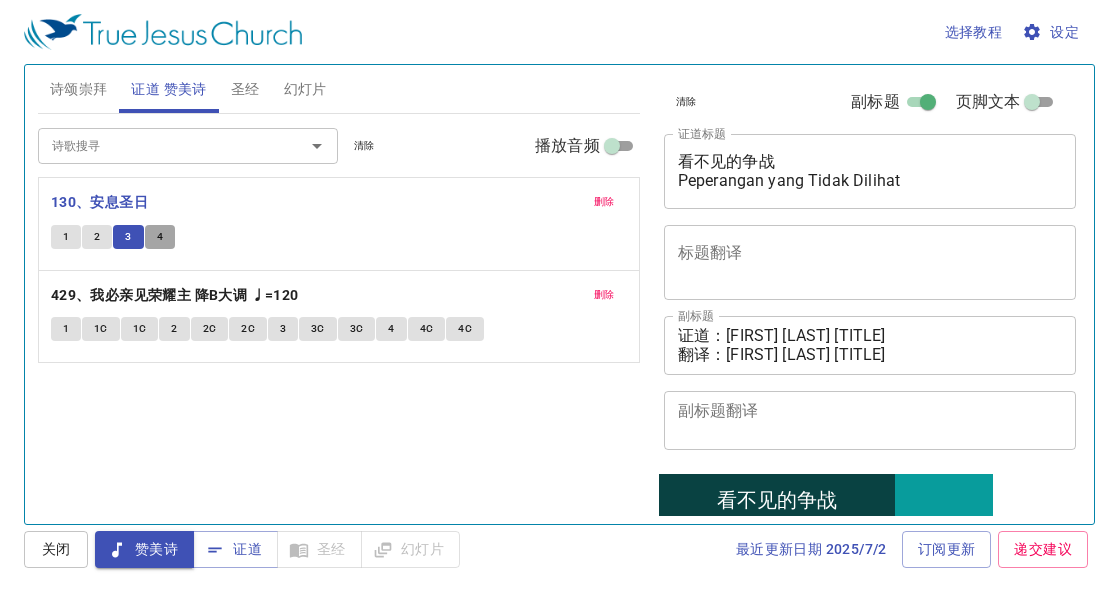 click on "4" at bounding box center [66, 237] 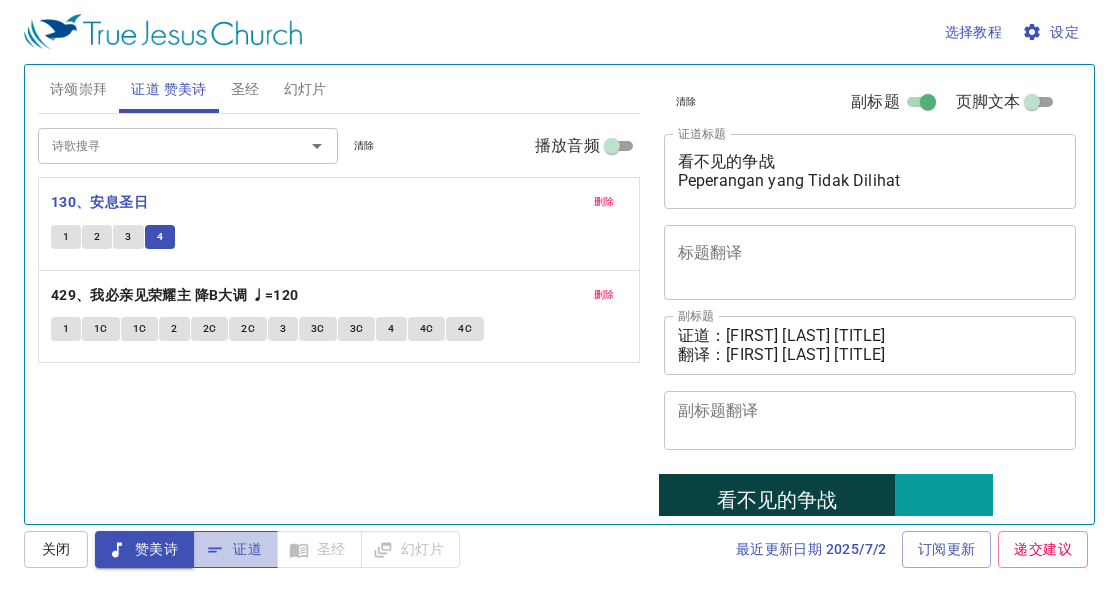 click on "证道" at bounding box center [235, 549] 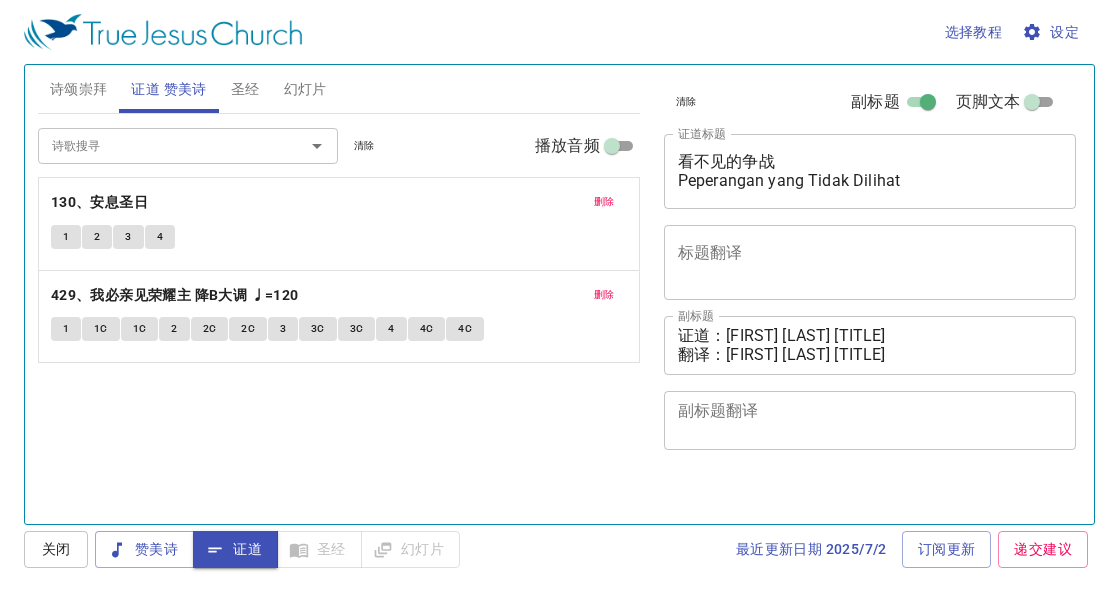 scroll, scrollTop: 0, scrollLeft: 0, axis: both 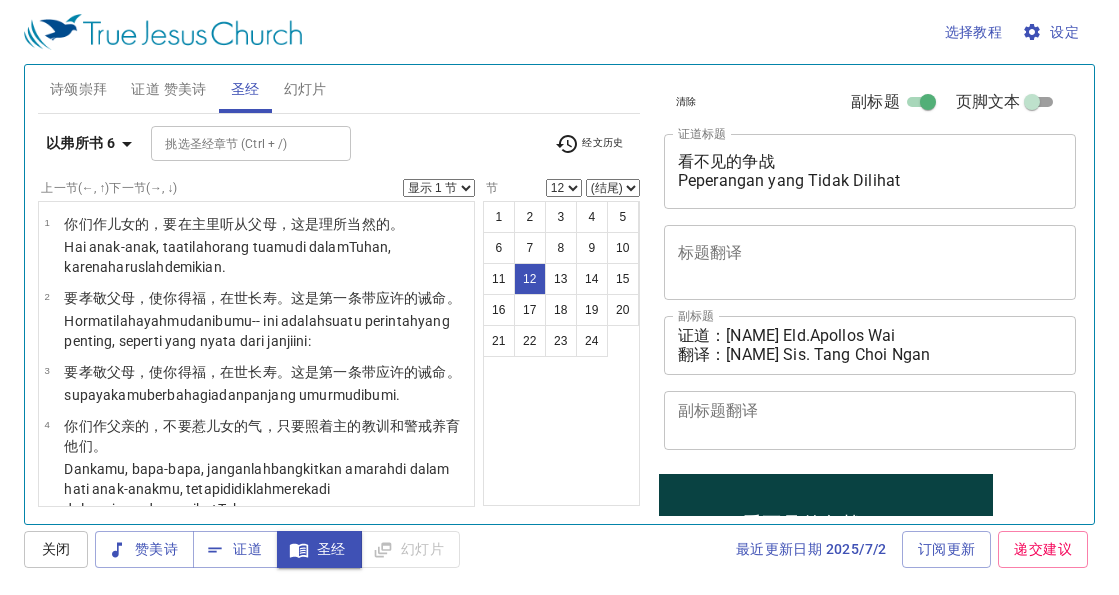 click on "证道" at bounding box center [144, 549] 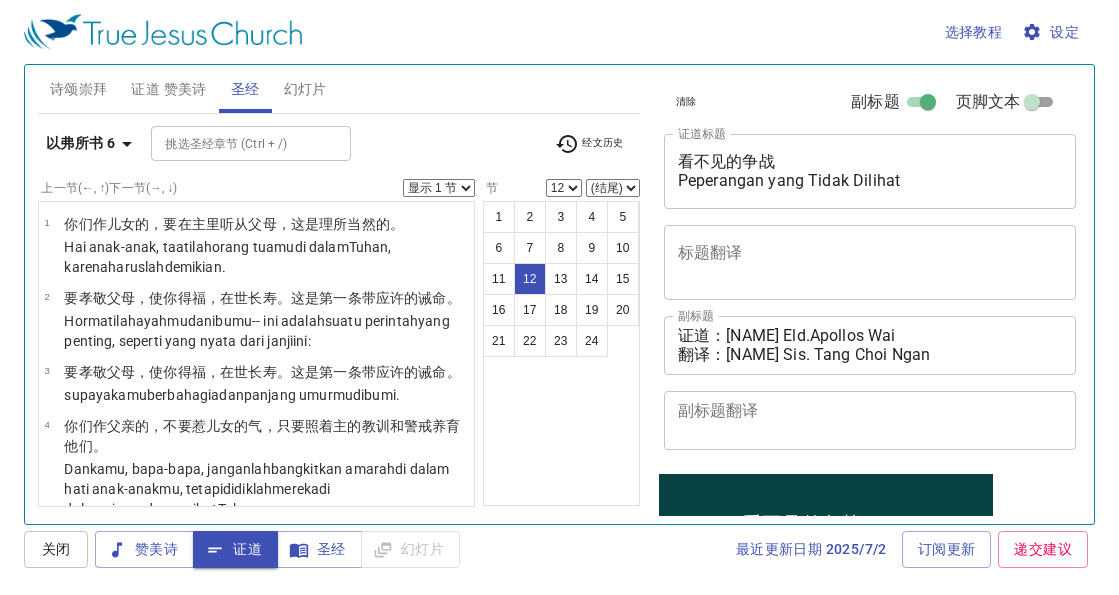 scroll, scrollTop: 1007, scrollLeft: 0, axis: vertical 